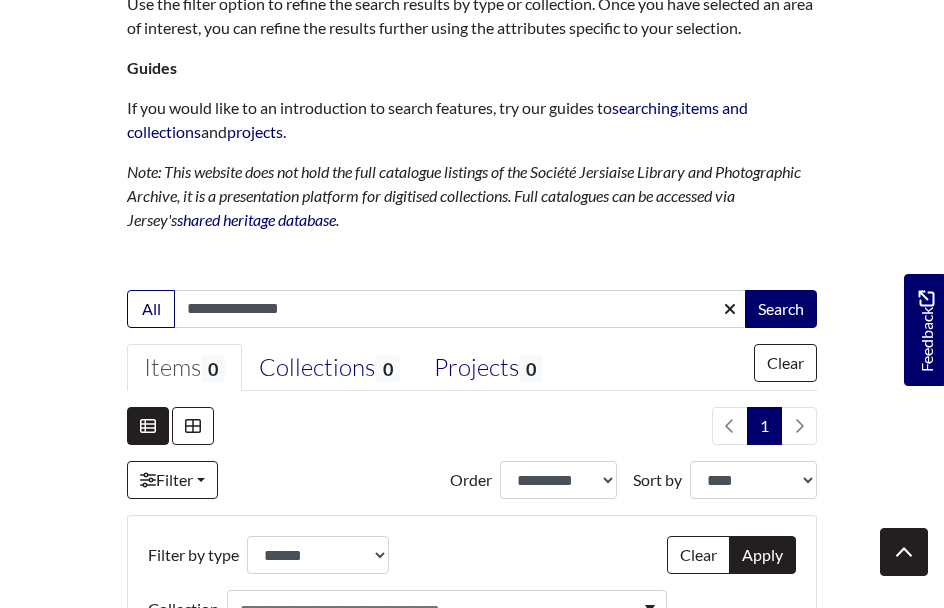scroll, scrollTop: 474, scrollLeft: 0, axis: vertical 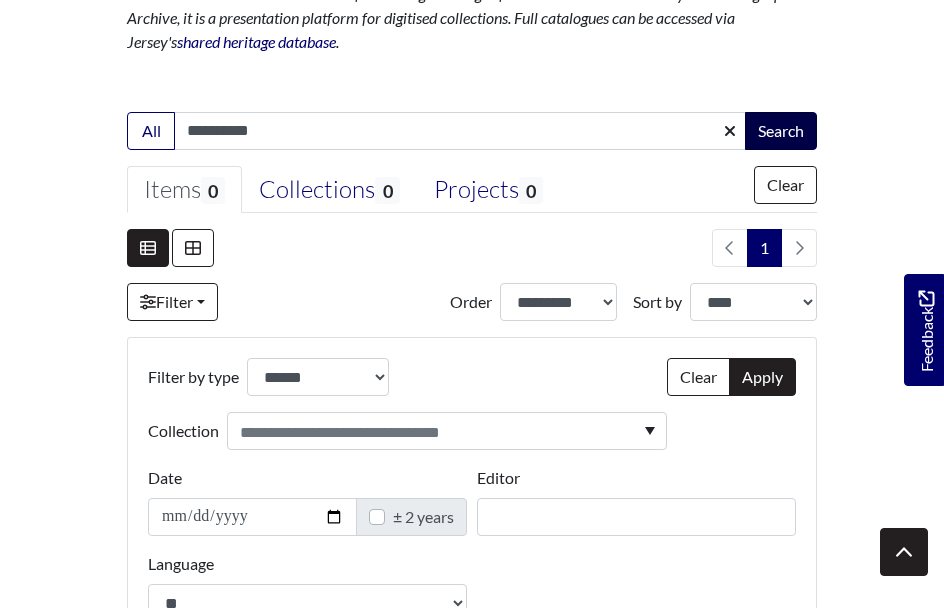 type on "**********" 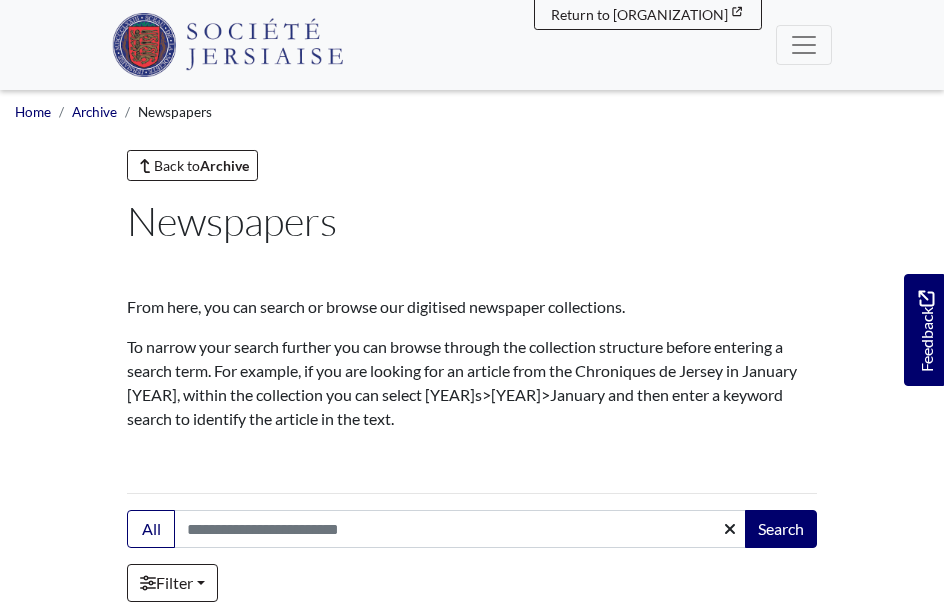 scroll, scrollTop: 0, scrollLeft: 0, axis: both 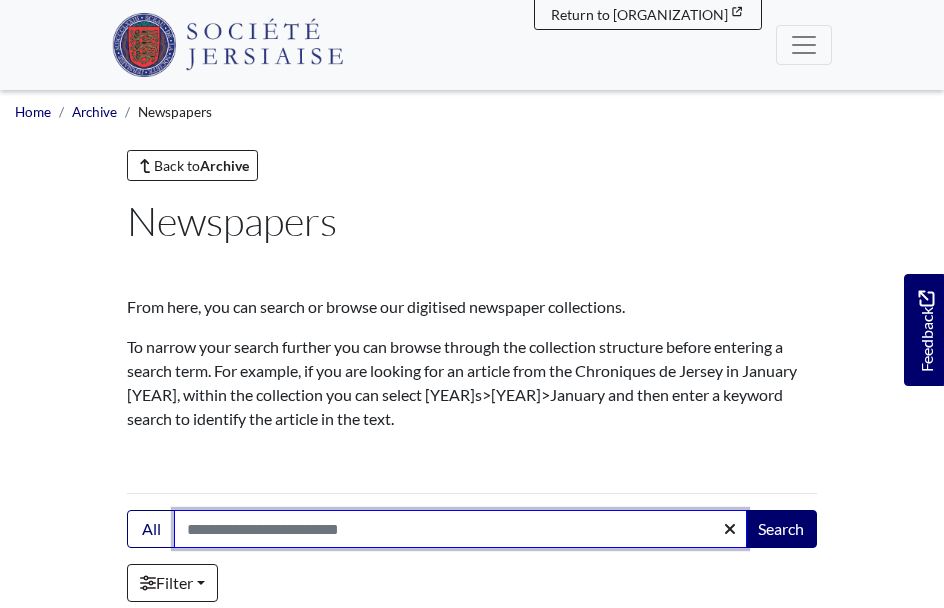 click on "Search:" at bounding box center (460, 529) 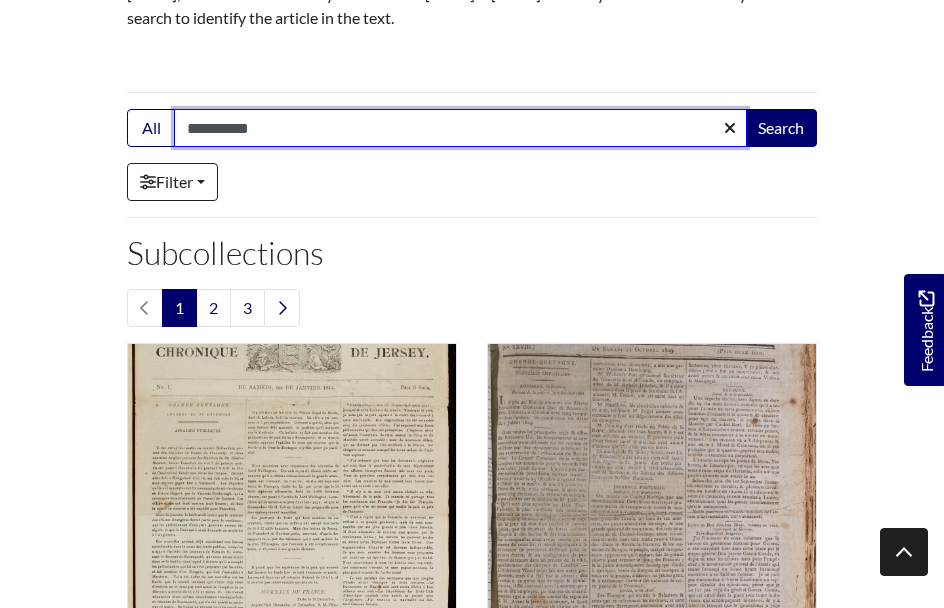 scroll, scrollTop: 392, scrollLeft: 0, axis: vertical 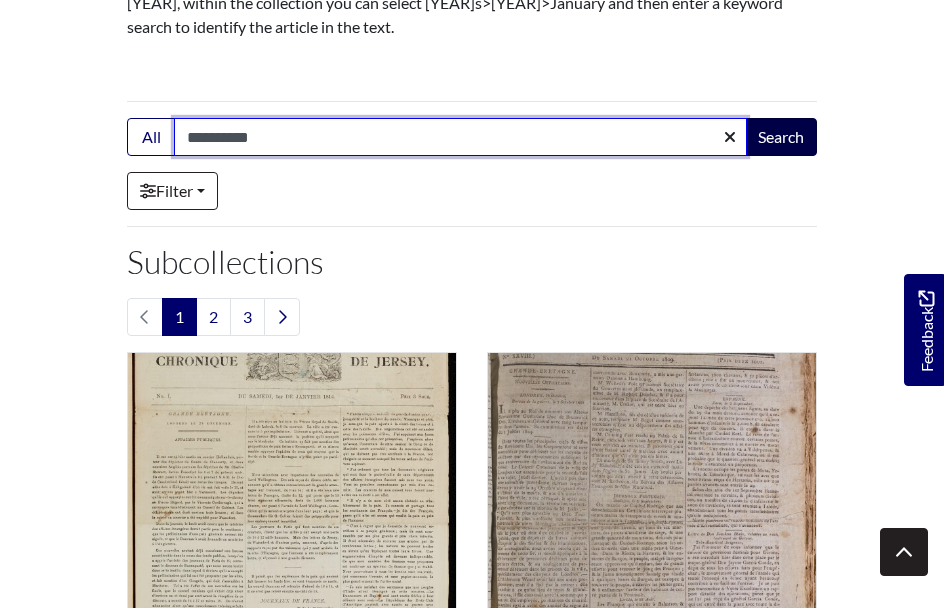 type on "**********" 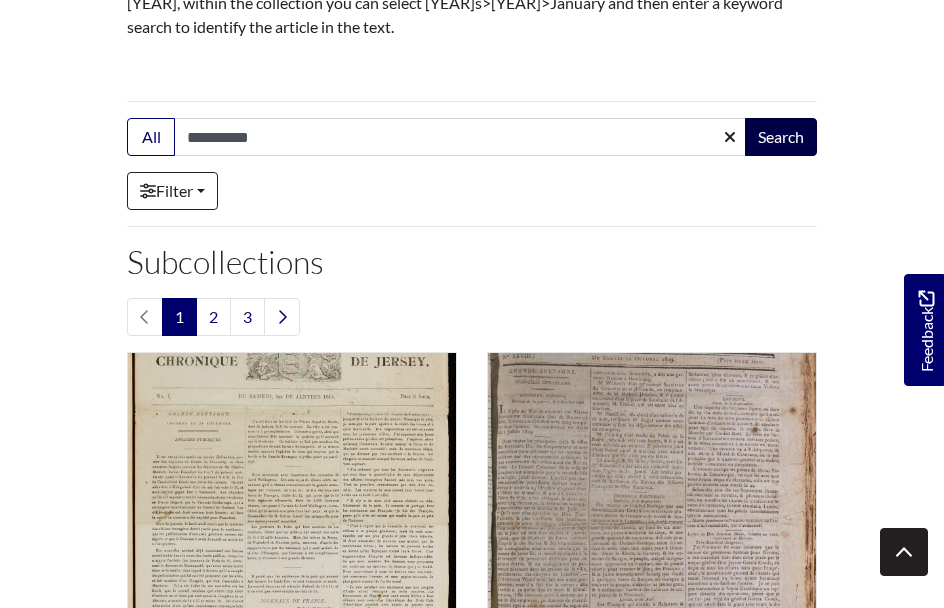 click on "Search" at bounding box center [781, 137] 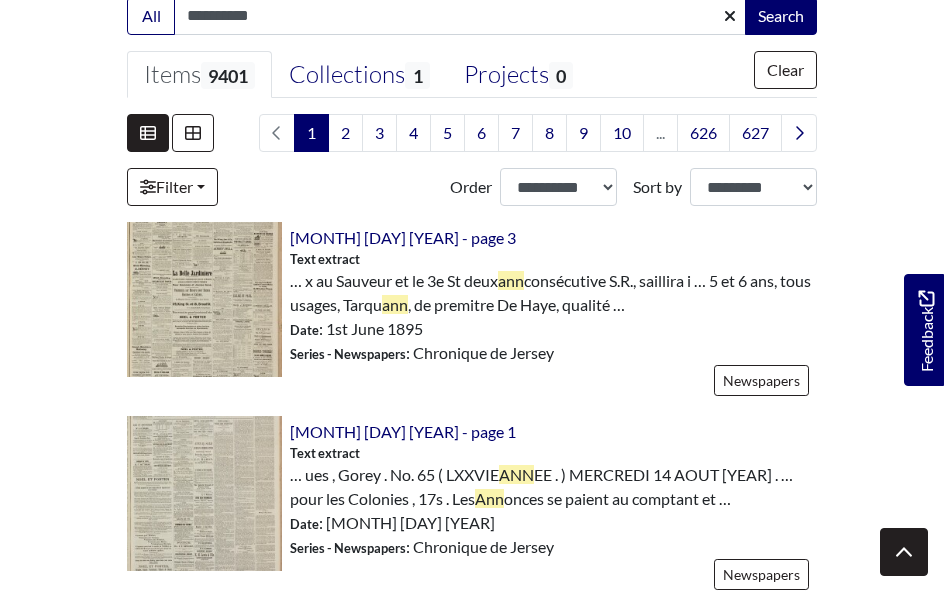 scroll, scrollTop: 553, scrollLeft: 0, axis: vertical 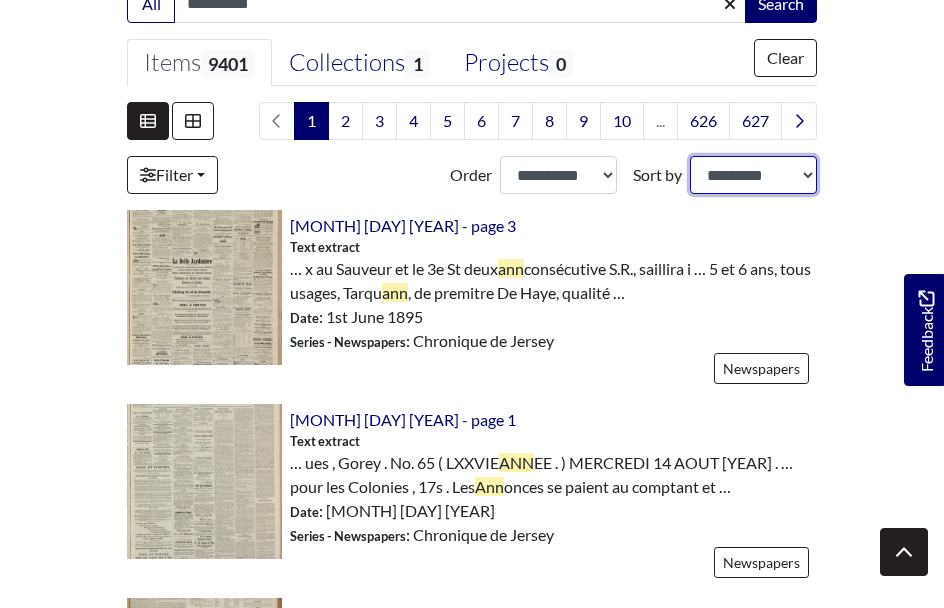 select on "*****" 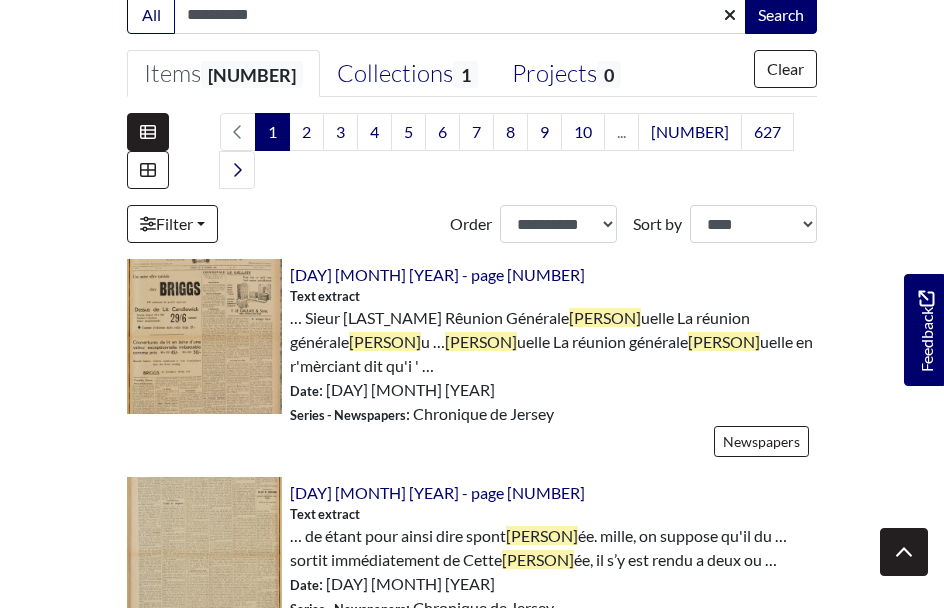 scroll, scrollTop: 592, scrollLeft: 0, axis: vertical 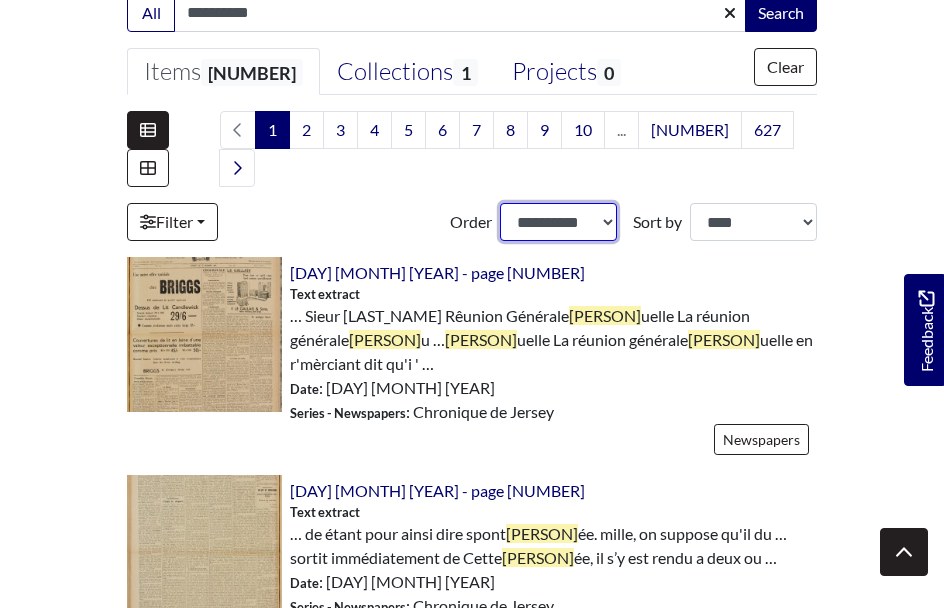 select on "***" 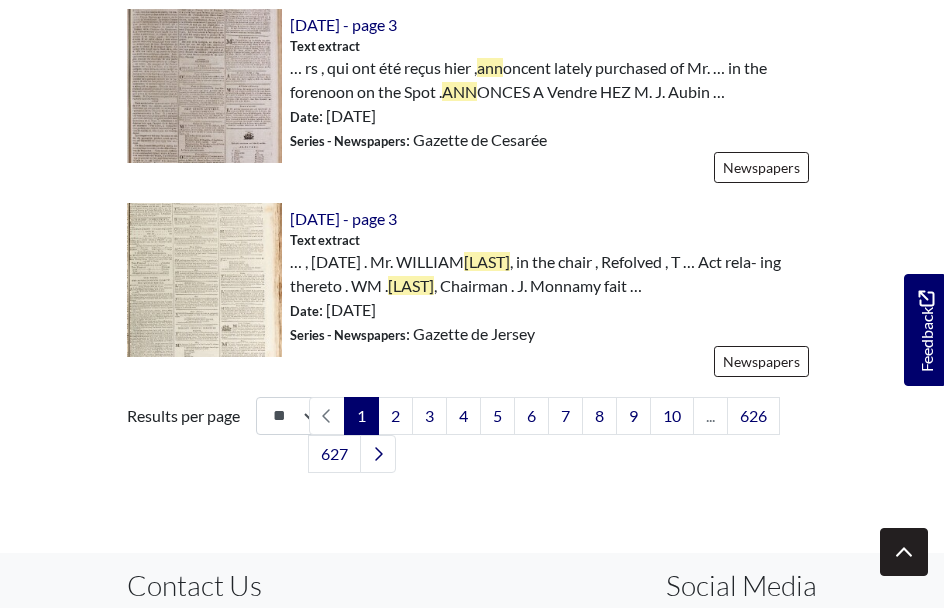 scroll, scrollTop: 3285, scrollLeft: 0, axis: vertical 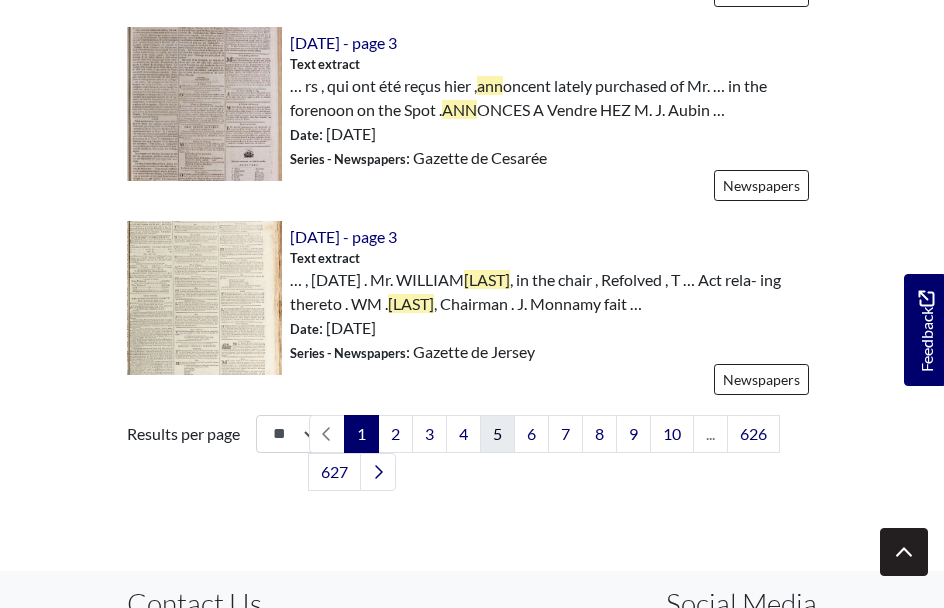 click on "5" at bounding box center [497, 434] 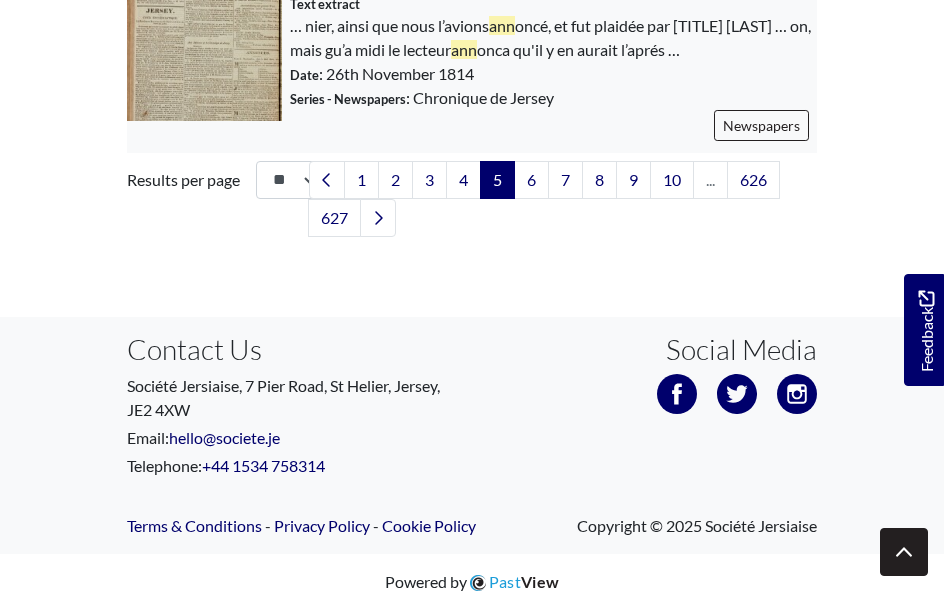scroll, scrollTop: 3562, scrollLeft: 0, axis: vertical 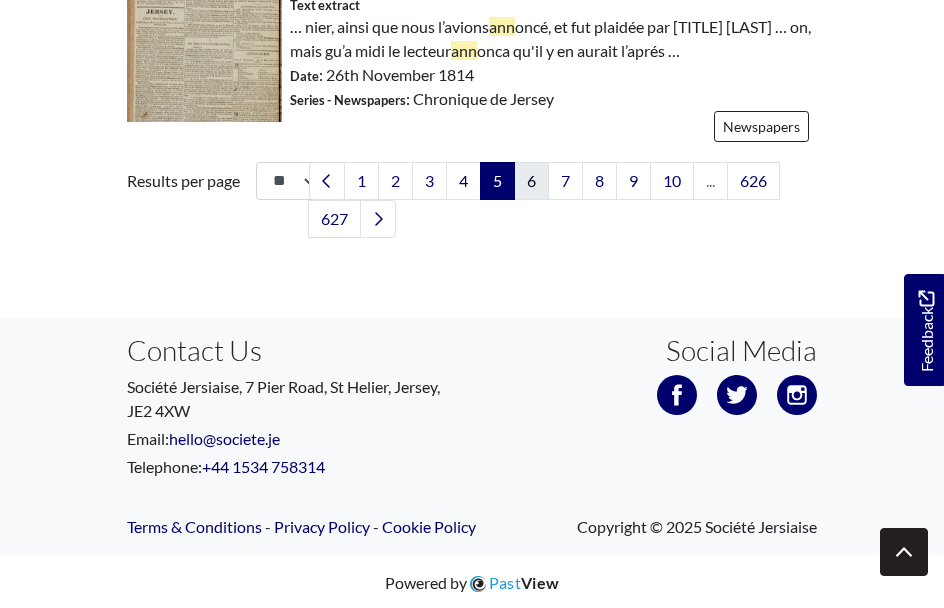 click on "6" at bounding box center [531, 181] 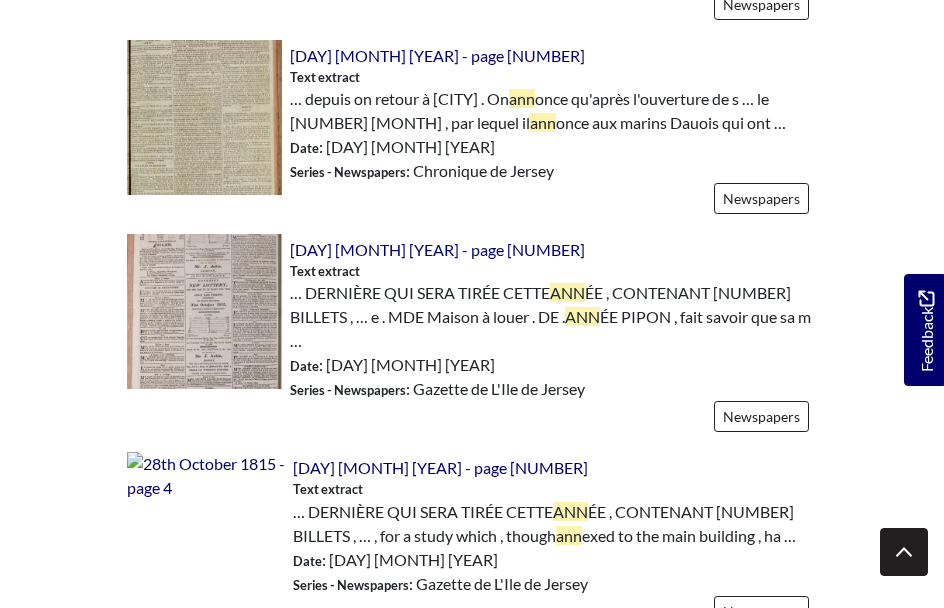 scroll, scrollTop: 1743, scrollLeft: 0, axis: vertical 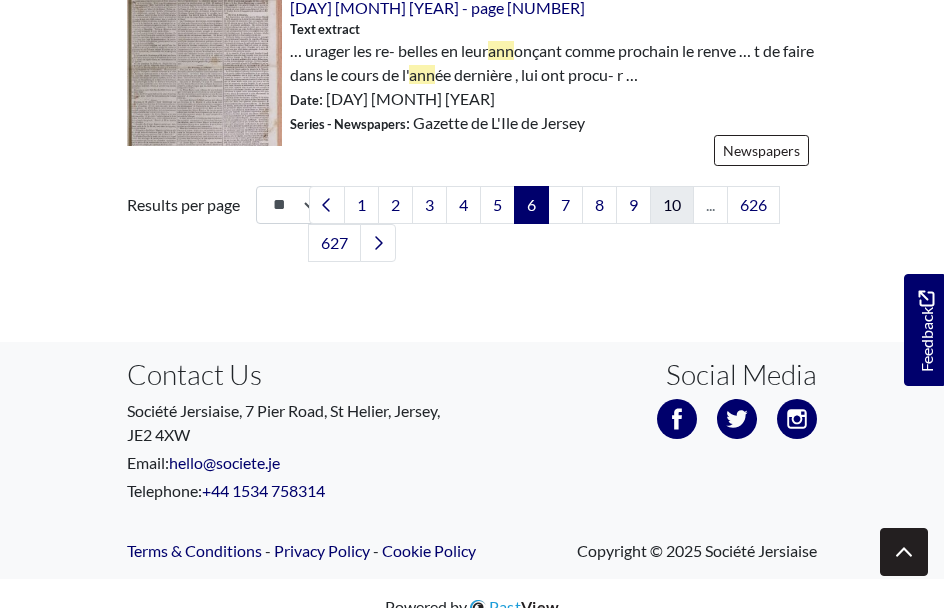 click on "10" at bounding box center (672, 205) 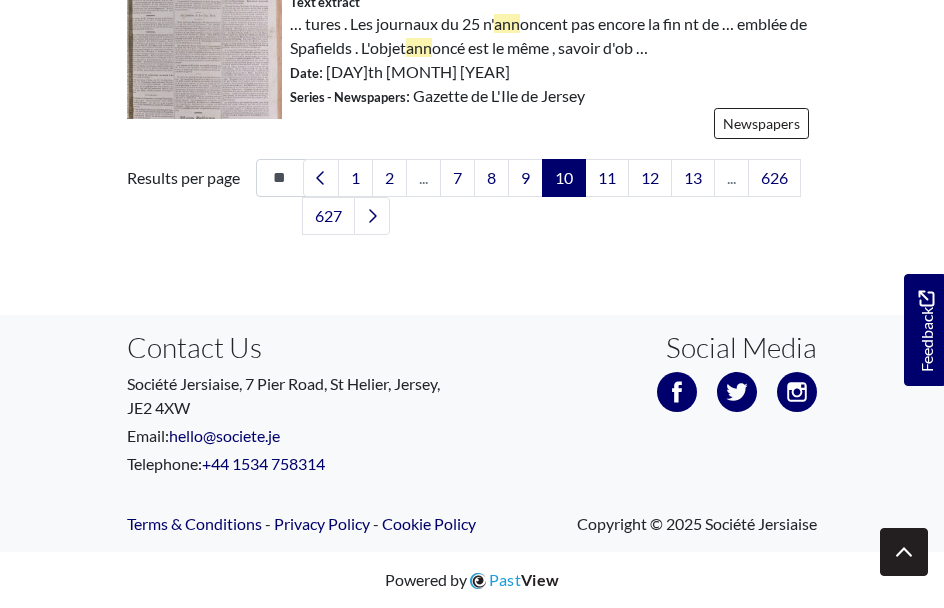 scroll, scrollTop: 3562, scrollLeft: 0, axis: vertical 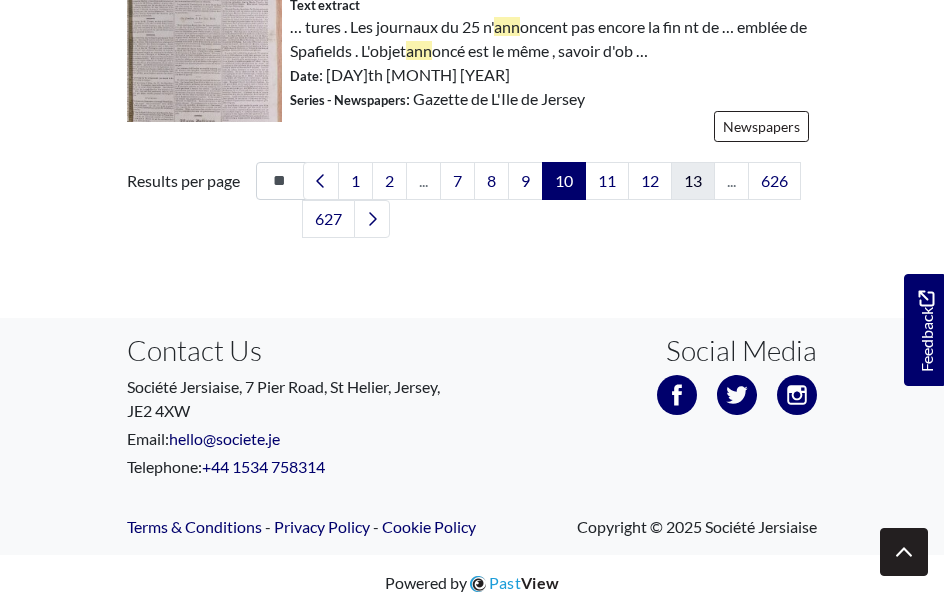 click on "13" at bounding box center (693, 181) 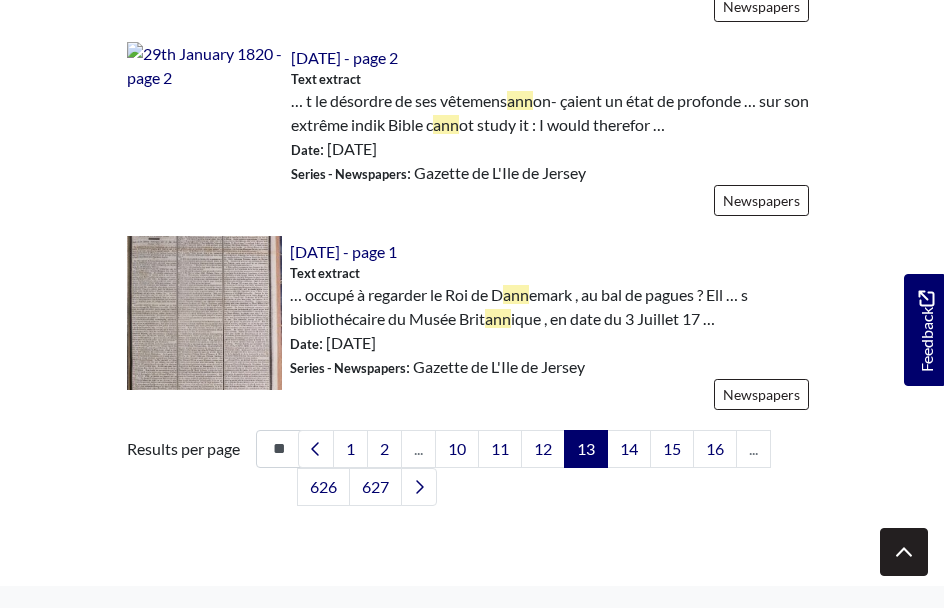 scroll, scrollTop: 3549, scrollLeft: 0, axis: vertical 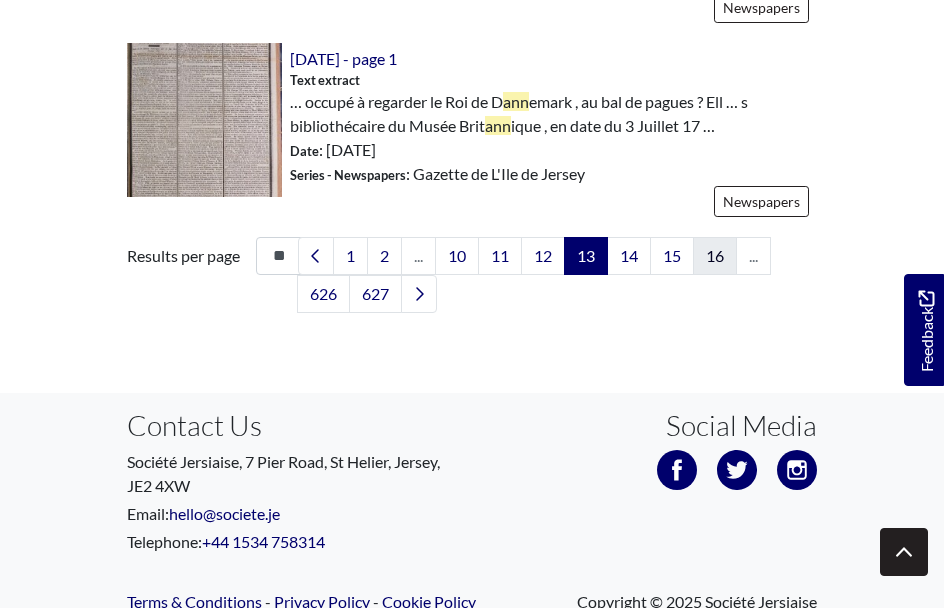 click on "16" at bounding box center (715, 256) 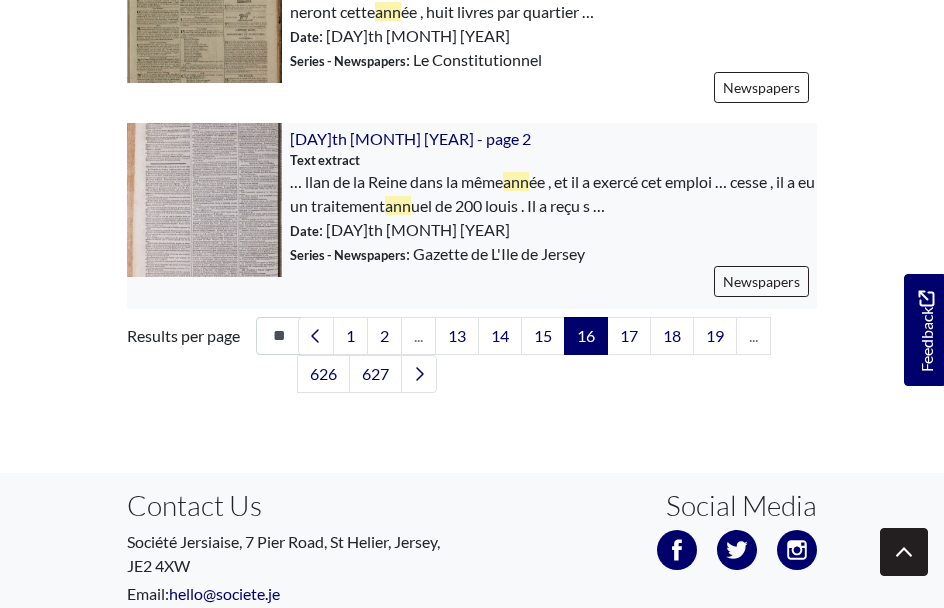 scroll, scrollTop: 3431, scrollLeft: 0, axis: vertical 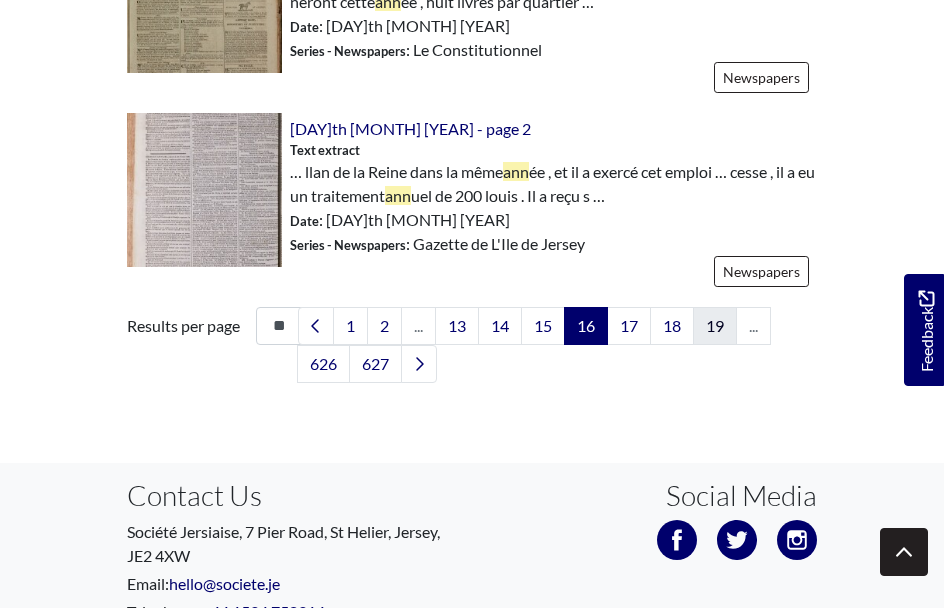 click on "19" at bounding box center [715, 326] 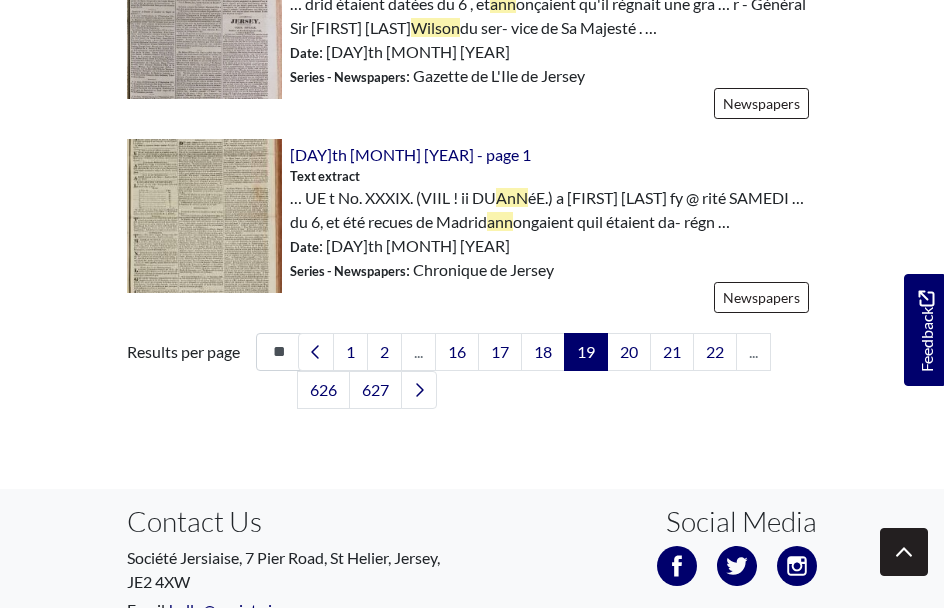 scroll, scrollTop: 3439, scrollLeft: 0, axis: vertical 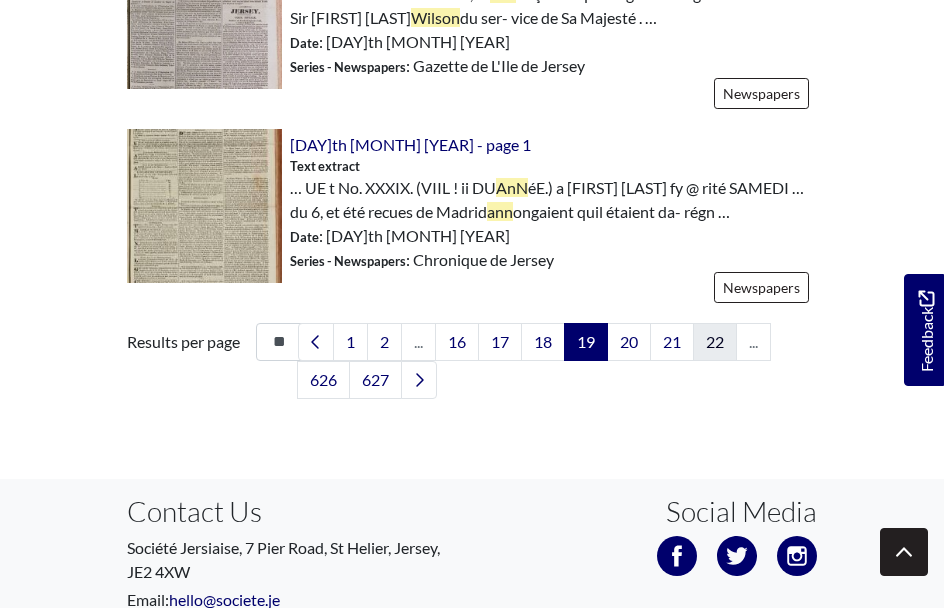 click on "22" at bounding box center [715, 342] 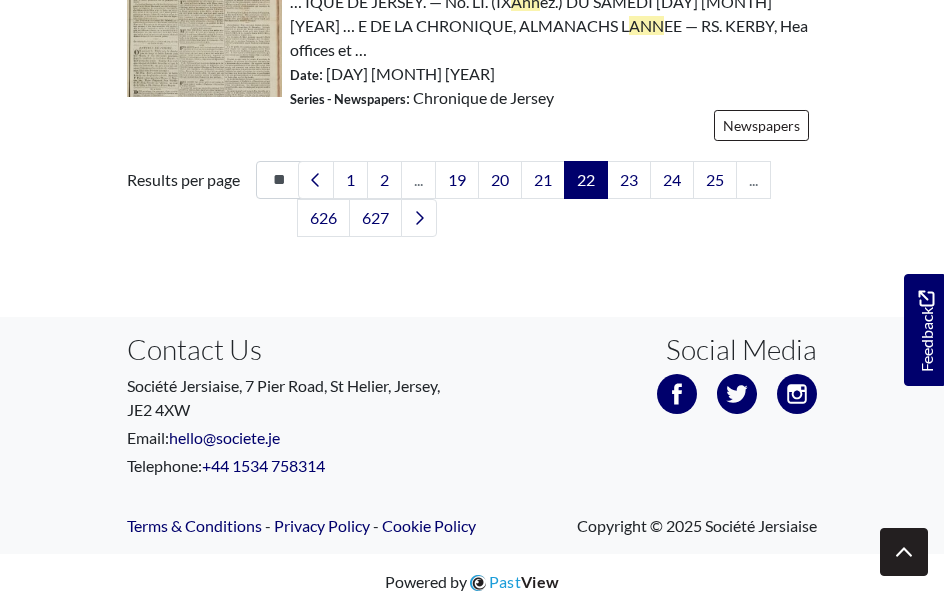 scroll, scrollTop: 3624, scrollLeft: 0, axis: vertical 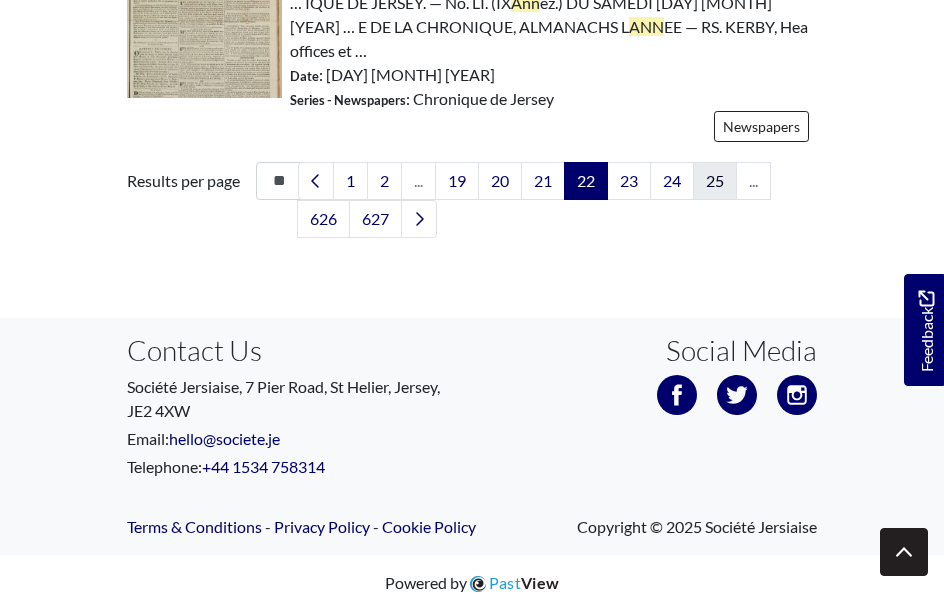 click on "25" at bounding box center [715, 181] 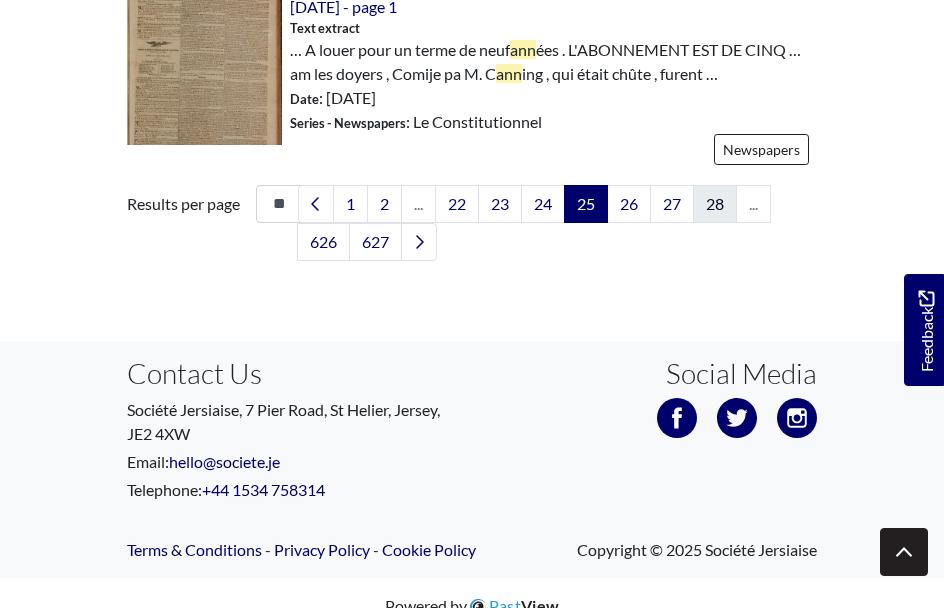 scroll, scrollTop: 3600, scrollLeft: 0, axis: vertical 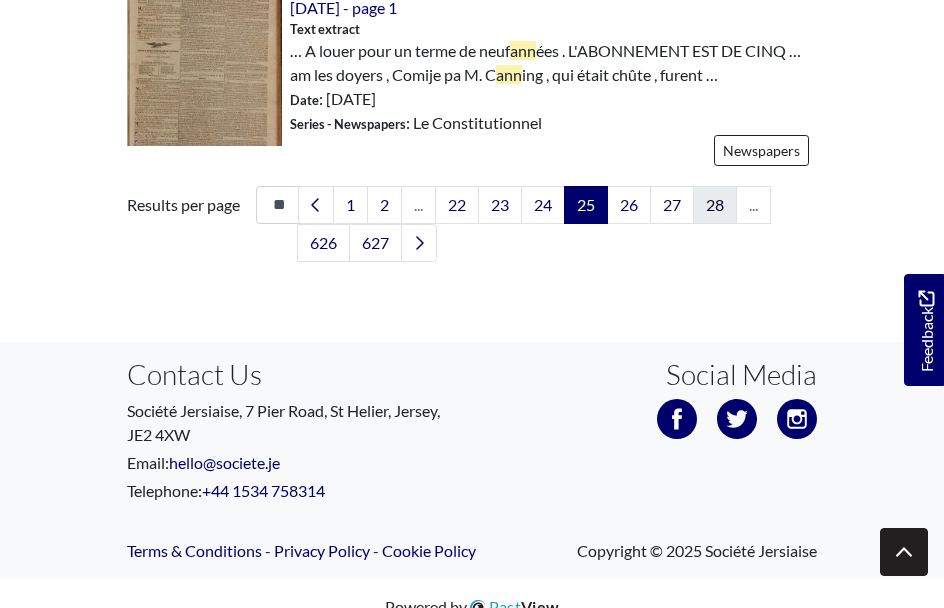 click on "28" at bounding box center (715, 205) 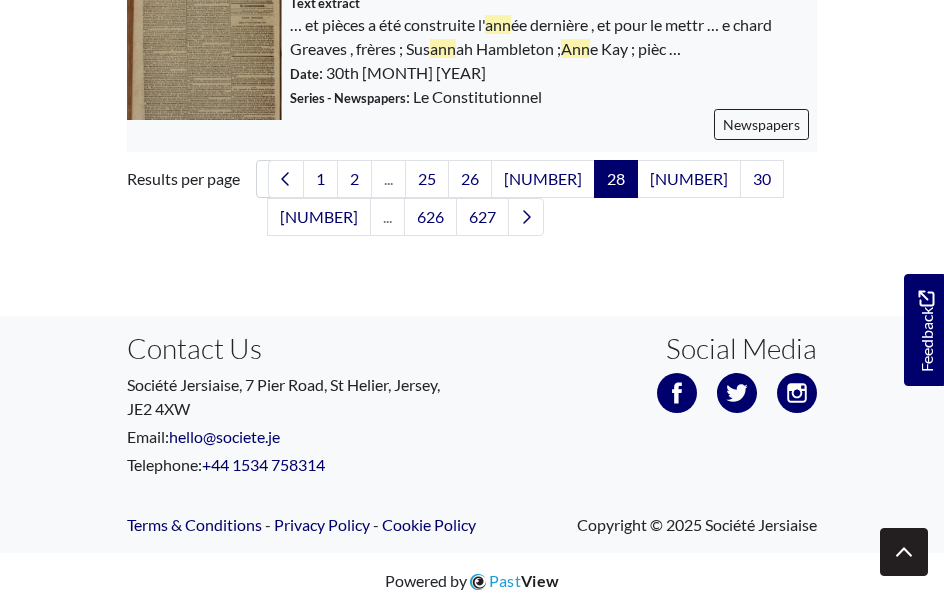 scroll, scrollTop: 3600, scrollLeft: 0, axis: vertical 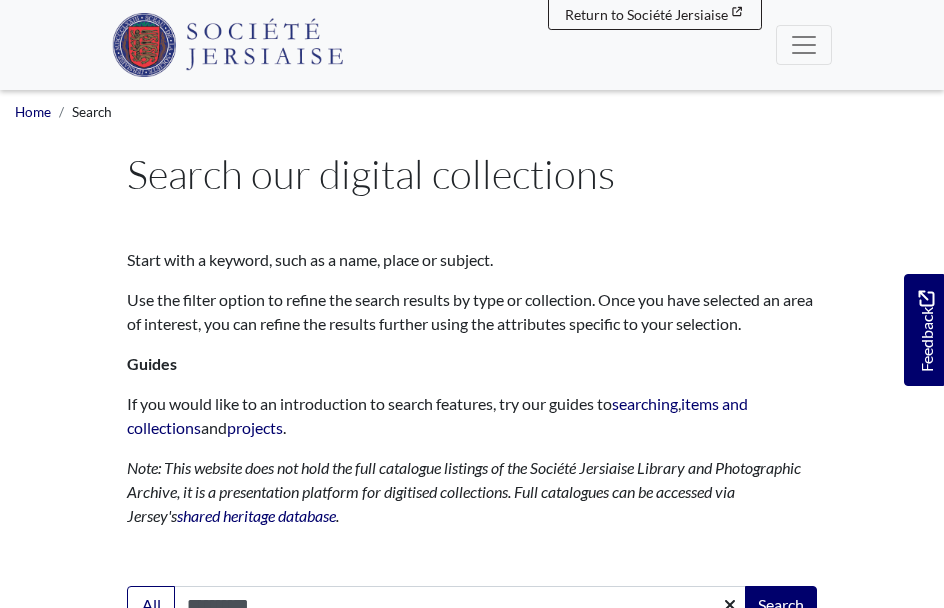click on "Search" at bounding box center [92, 112] 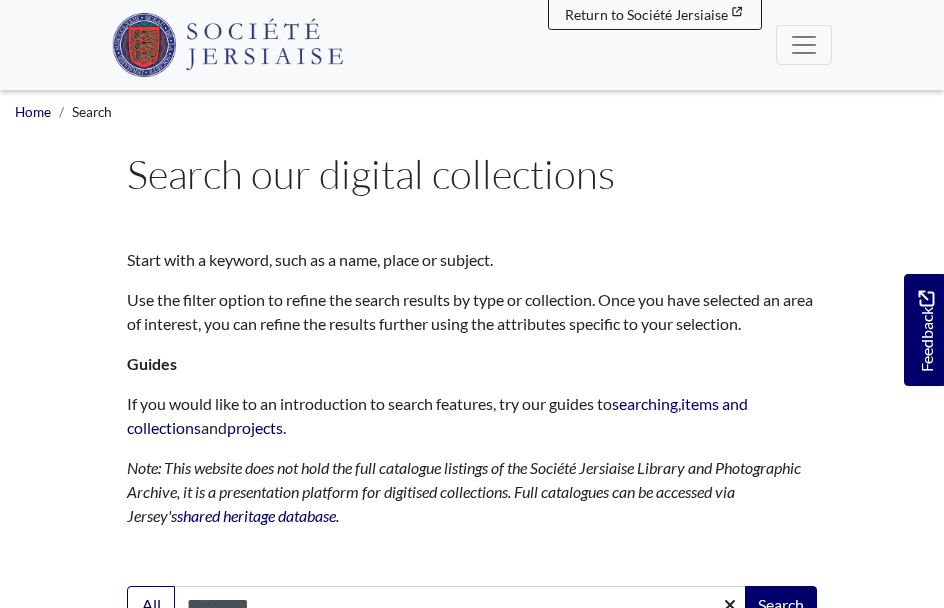 click on "Search" at bounding box center (92, 112) 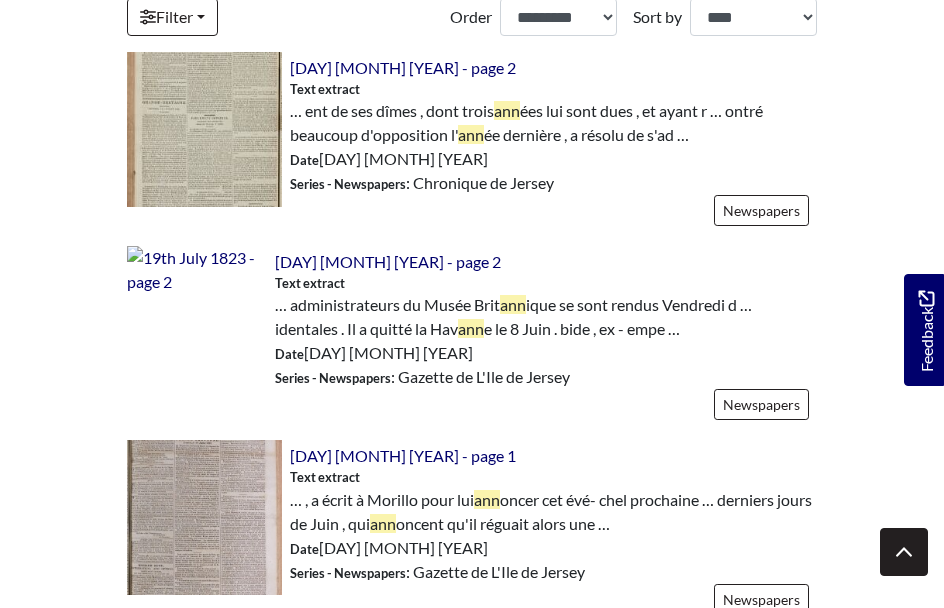 scroll, scrollTop: 800, scrollLeft: 0, axis: vertical 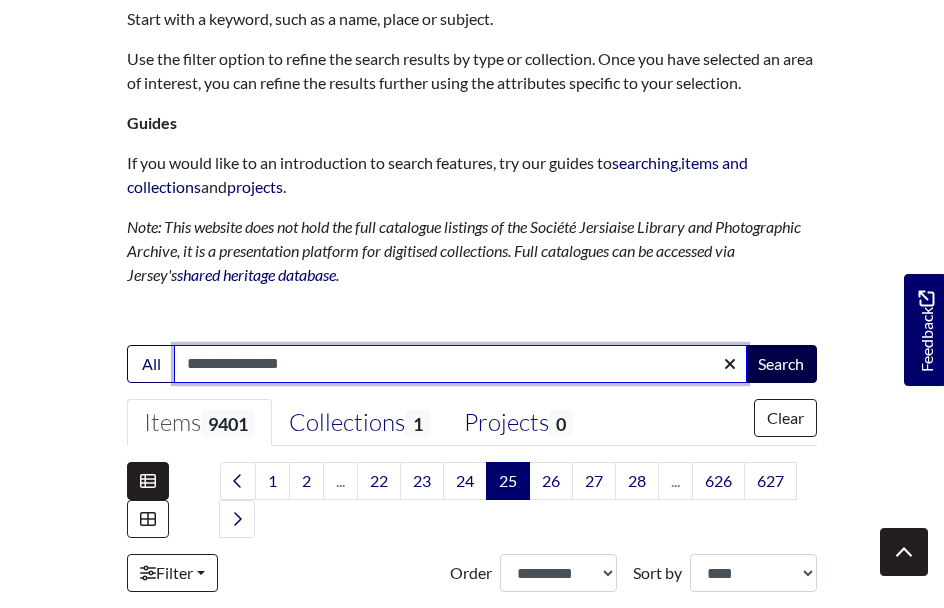 type on "**********" 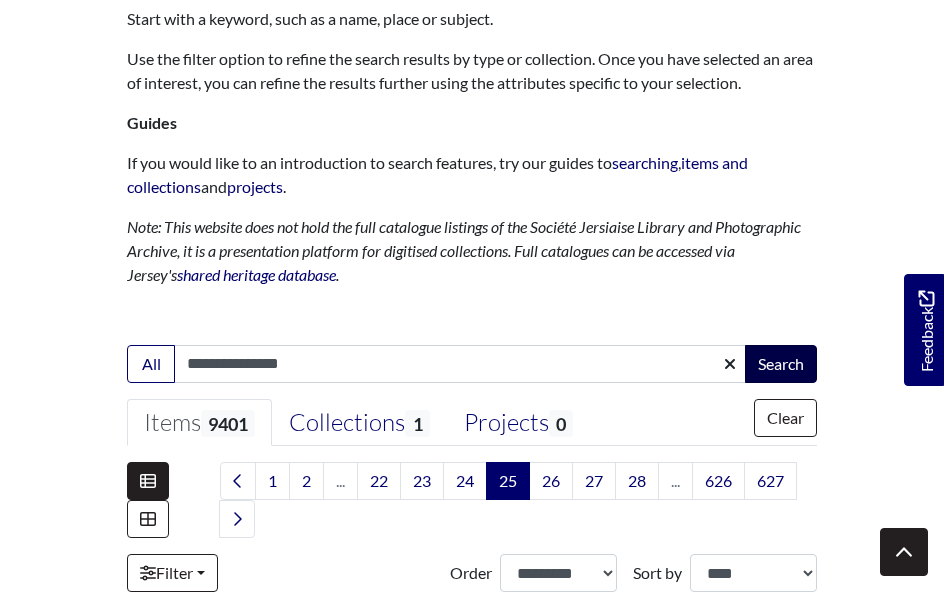 click on "Search" at bounding box center [781, 364] 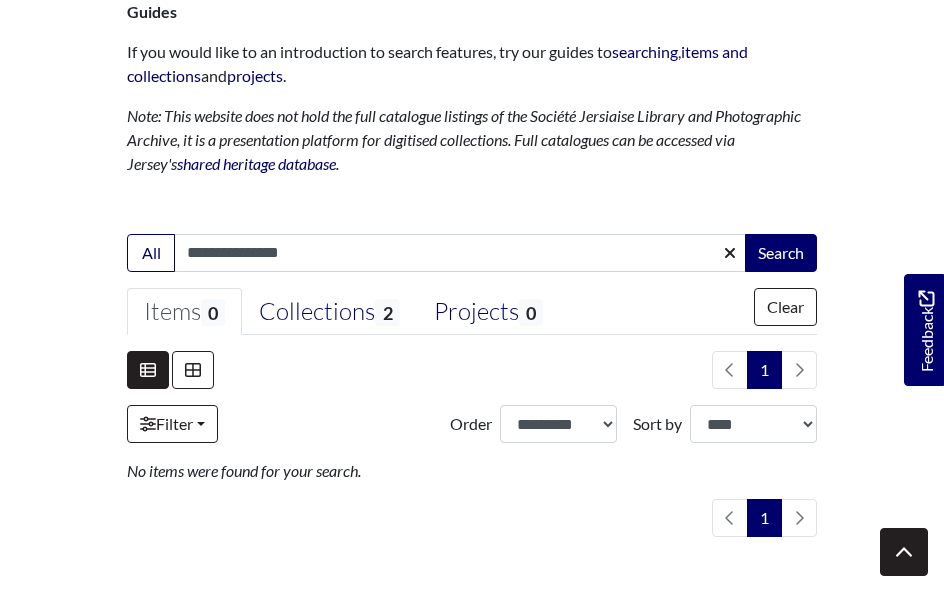 scroll, scrollTop: 227, scrollLeft: 0, axis: vertical 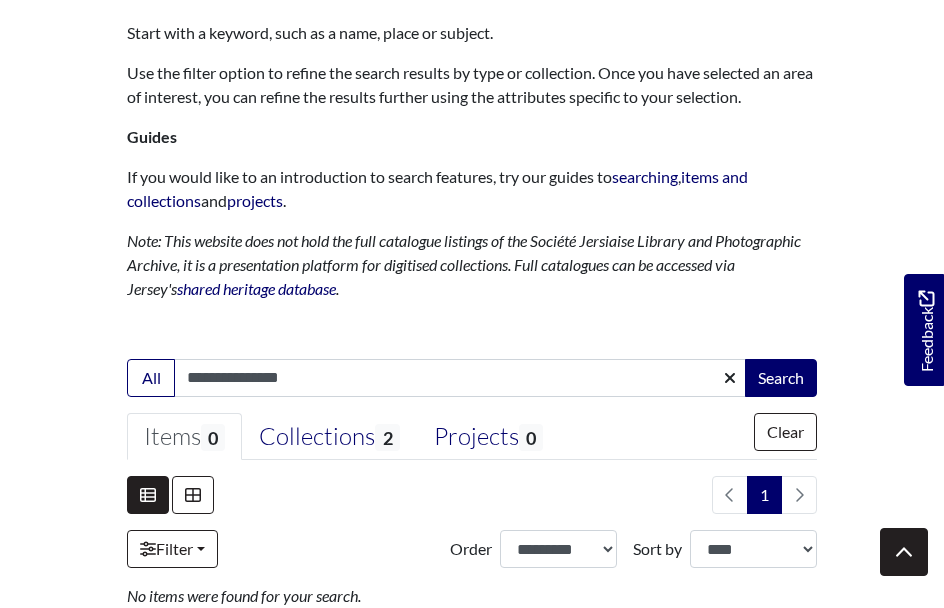 click on "**********" at bounding box center (460, 378) 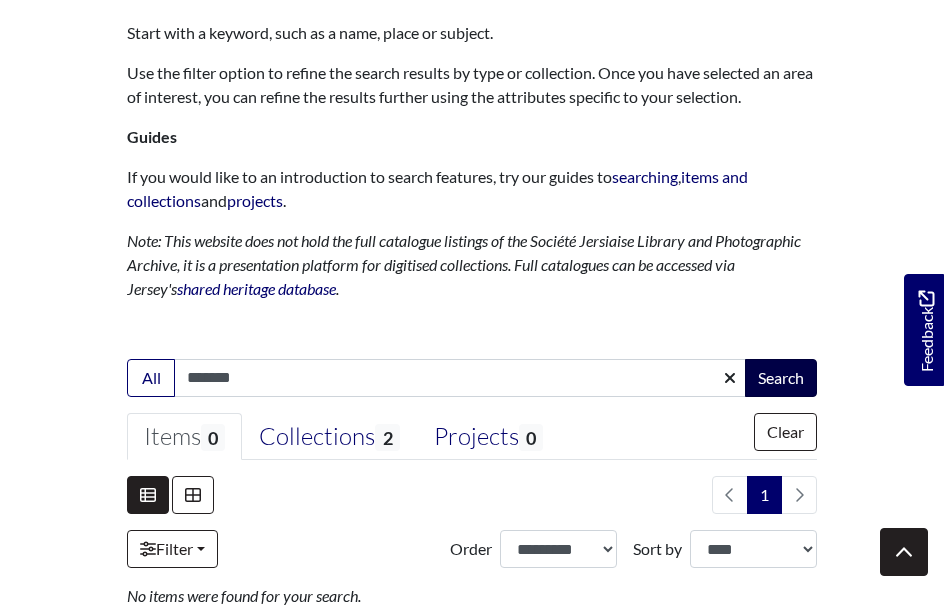 type on "*******" 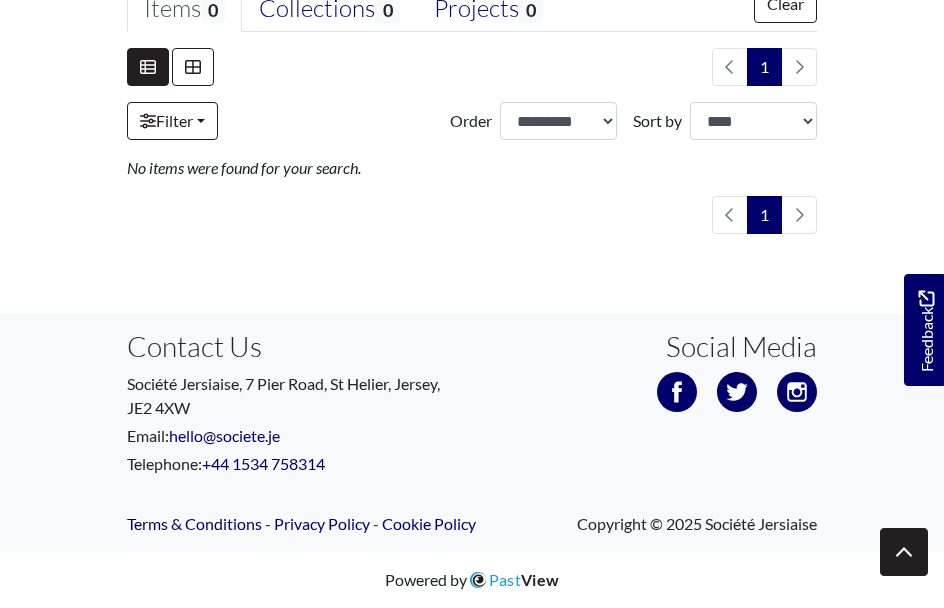 scroll, scrollTop: 654, scrollLeft: 0, axis: vertical 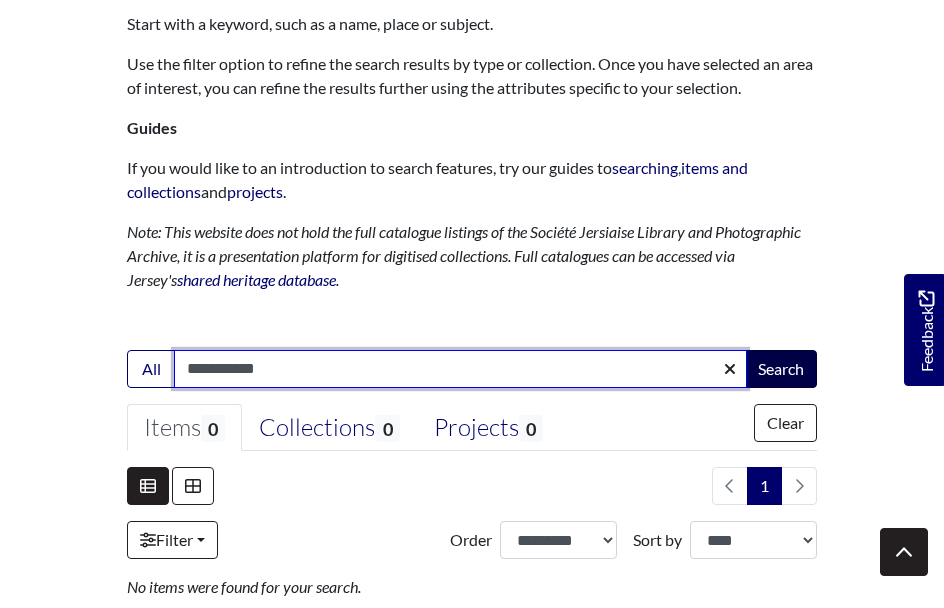 type on "**********" 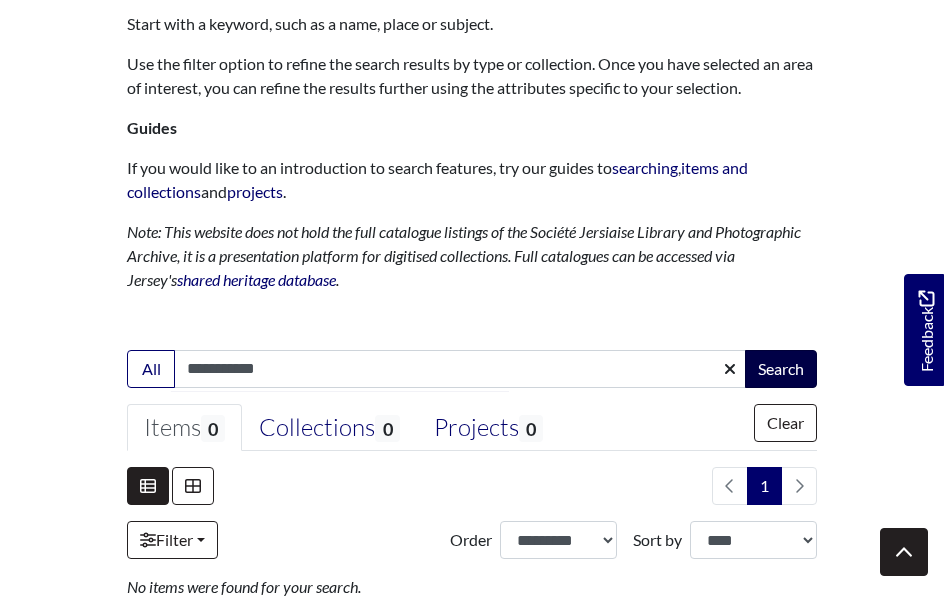 click on "Search" at bounding box center [781, 369] 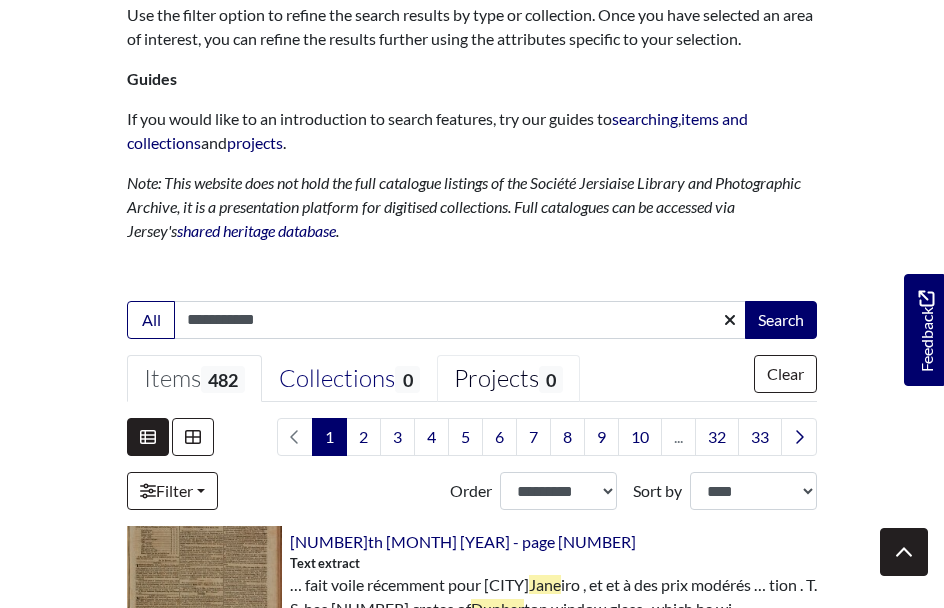 scroll, scrollTop: 146, scrollLeft: 0, axis: vertical 